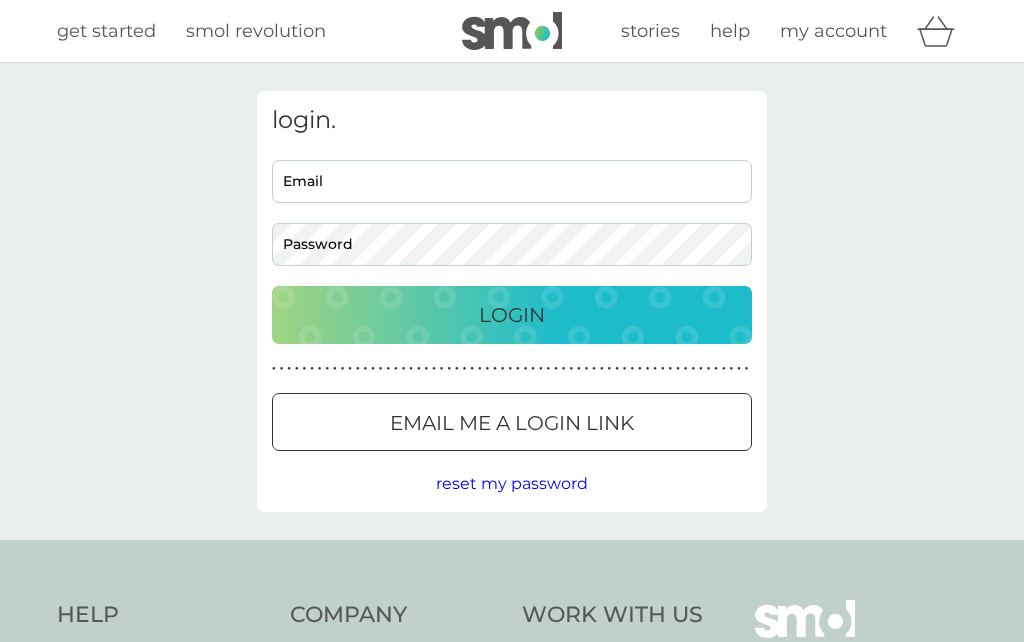 scroll, scrollTop: 0, scrollLeft: 0, axis: both 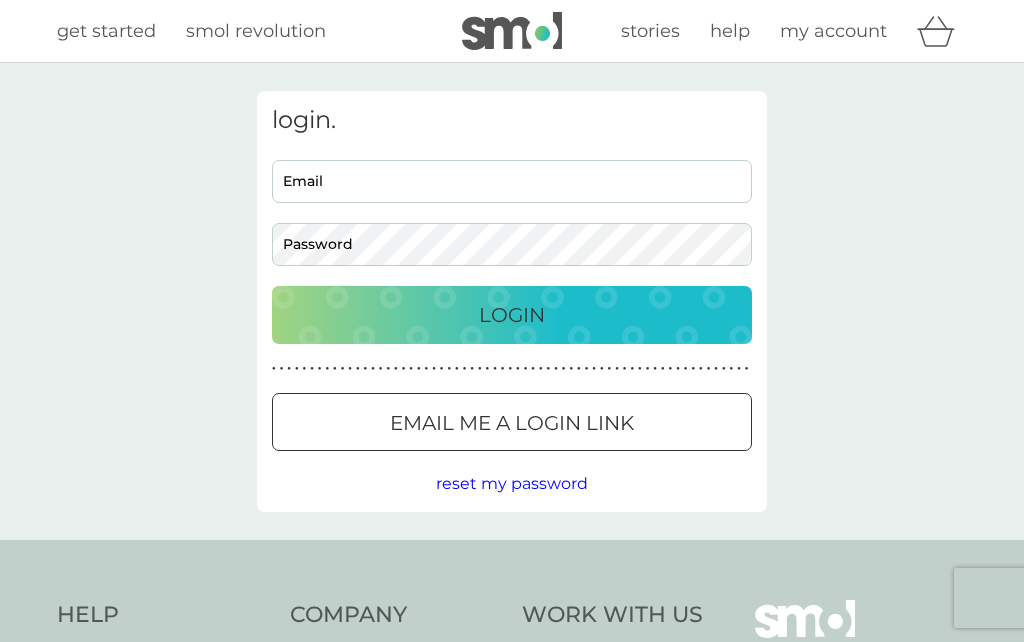 click on "Email" at bounding box center (512, 181) 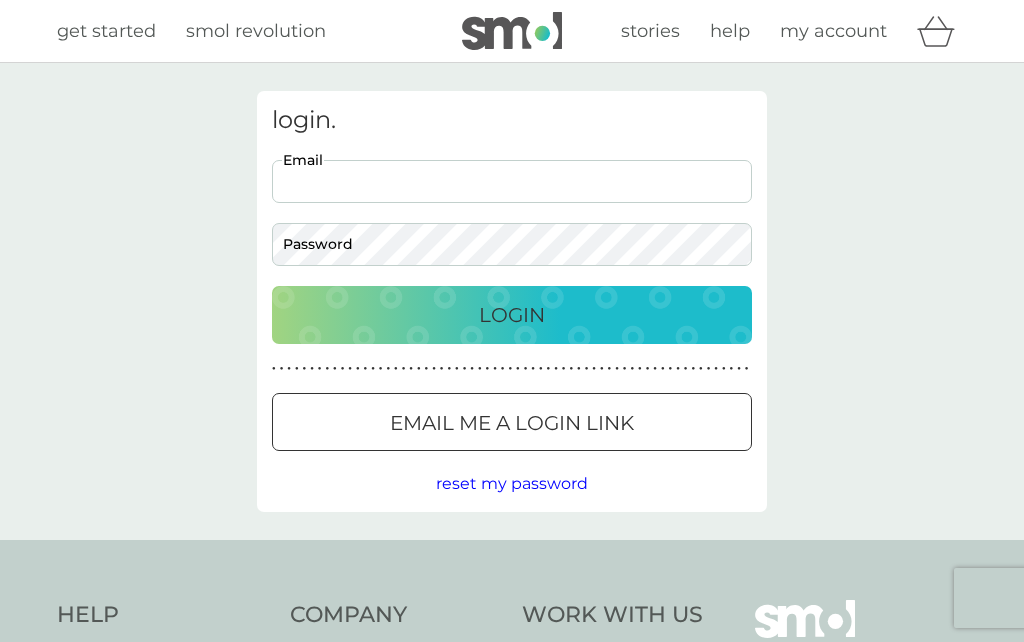 type on "[EMAIL_ADDRESS][DOMAIN_NAME]" 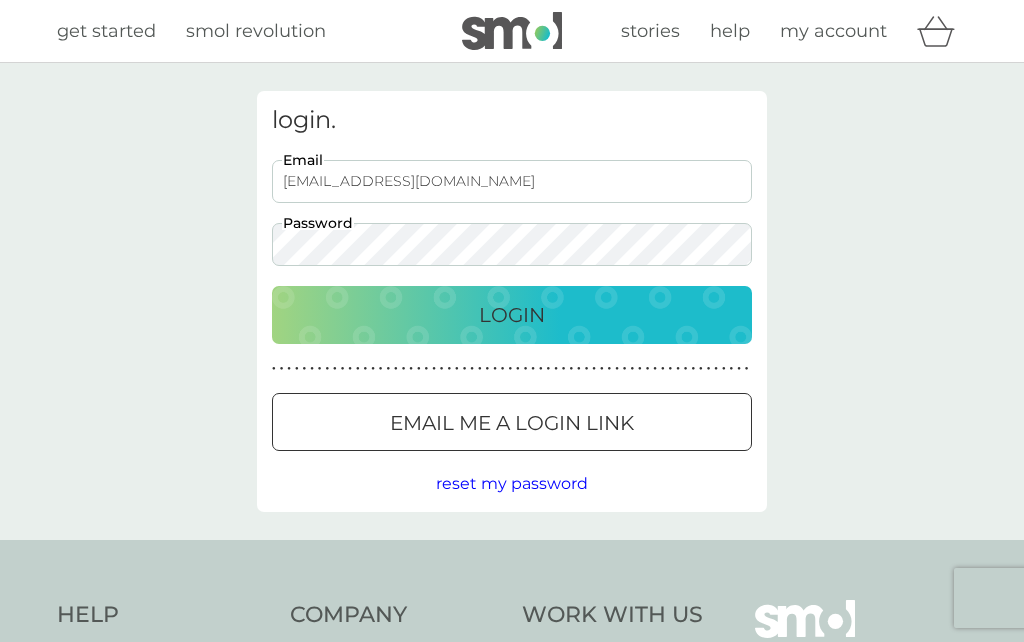 click on "Login" at bounding box center [512, 315] 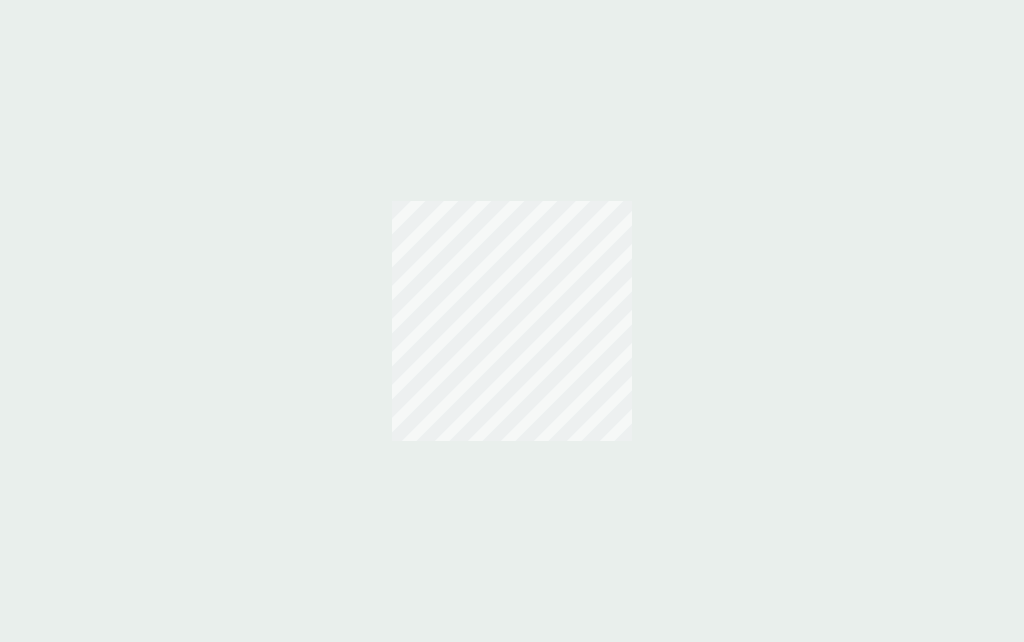 scroll, scrollTop: 0, scrollLeft: 0, axis: both 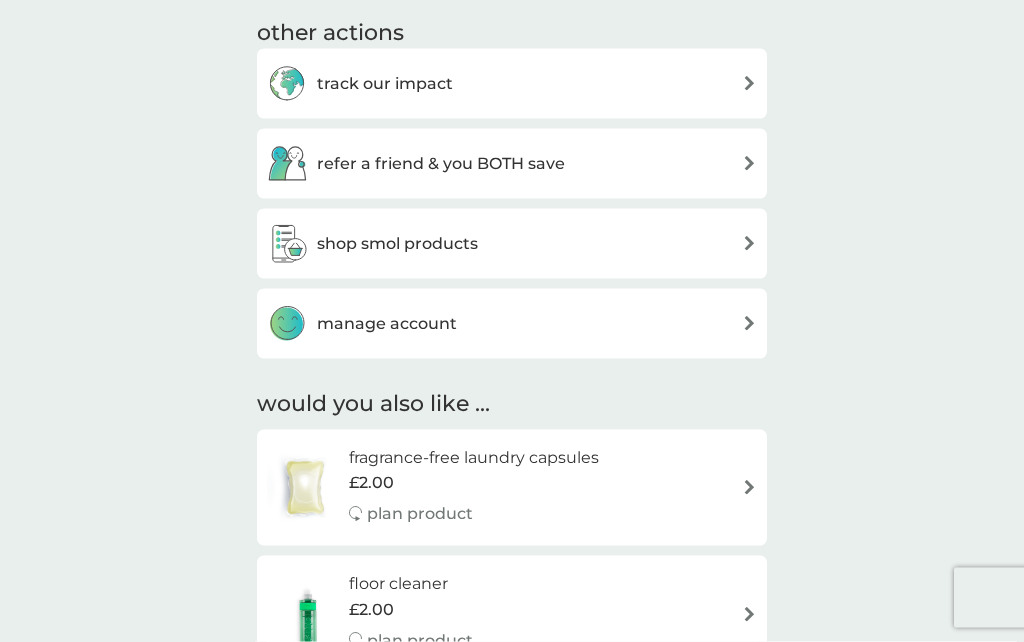 click on "manage account" at bounding box center (512, 324) 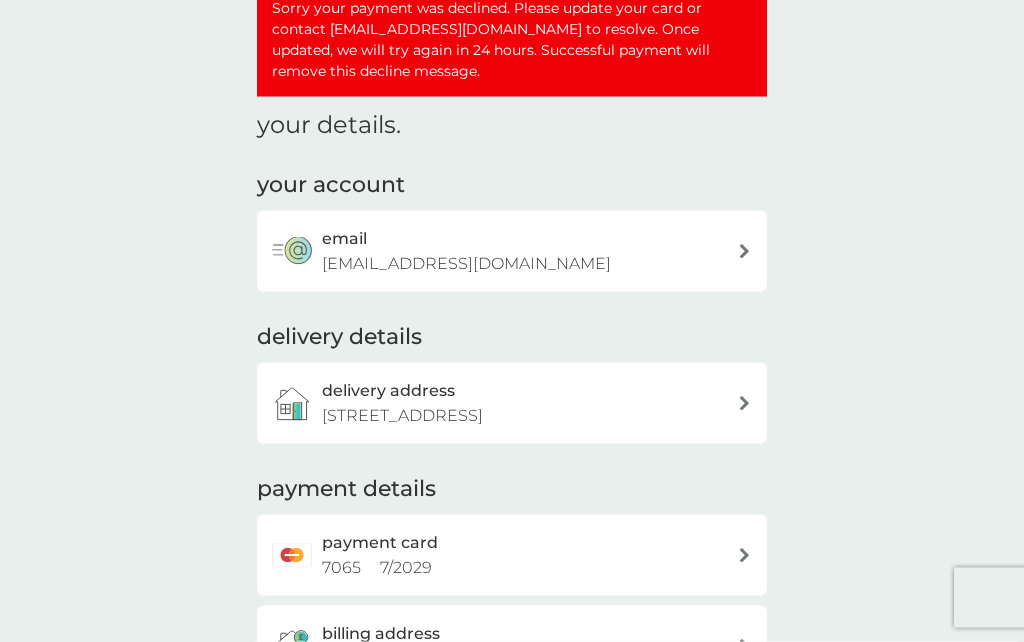 scroll, scrollTop: 118, scrollLeft: 0, axis: vertical 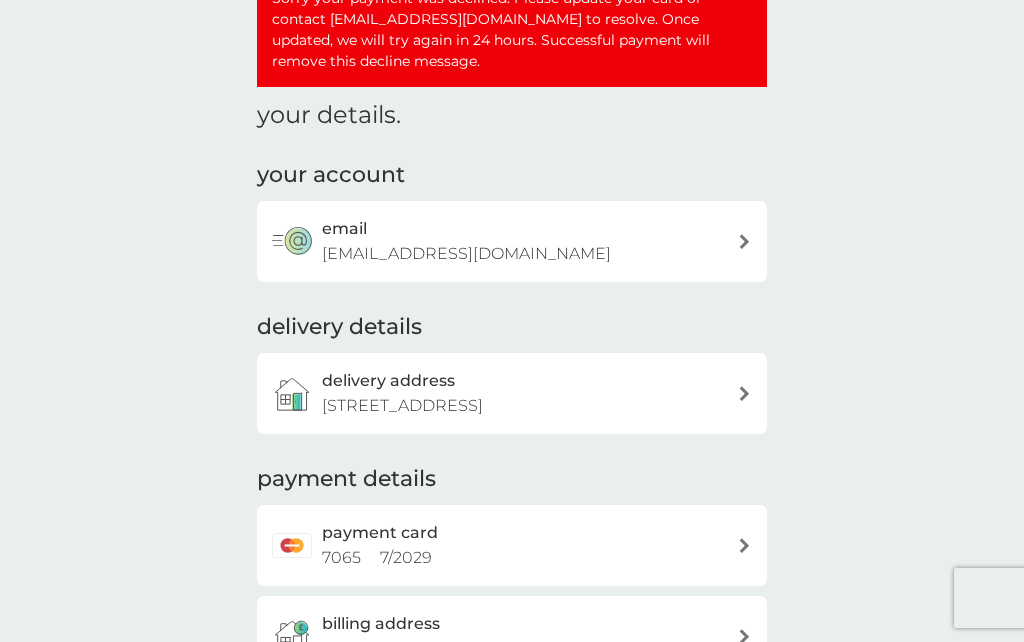 click at bounding box center [744, 545] 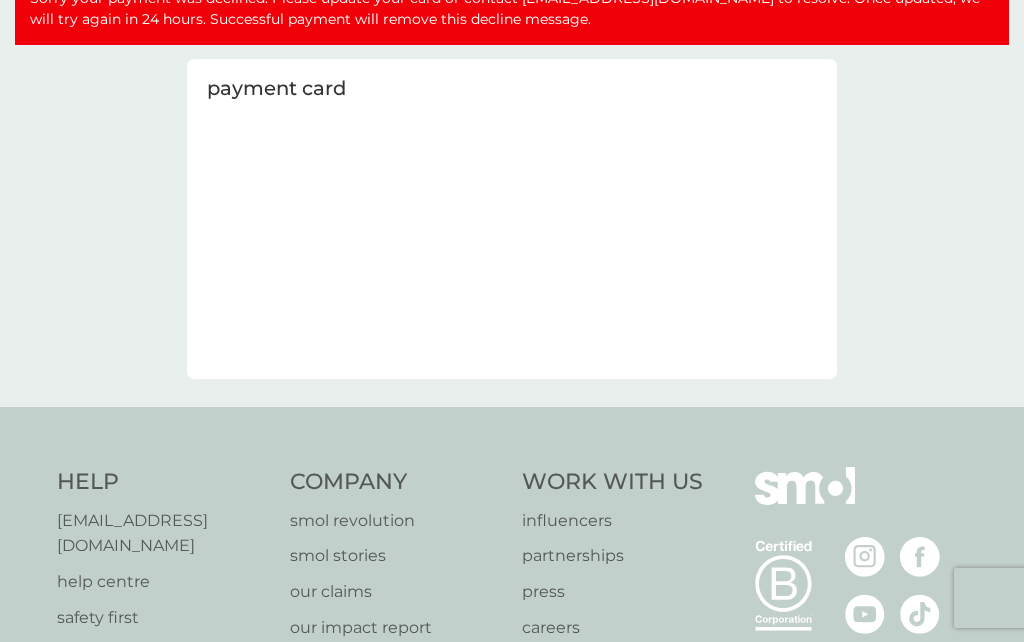 scroll, scrollTop: 0, scrollLeft: 0, axis: both 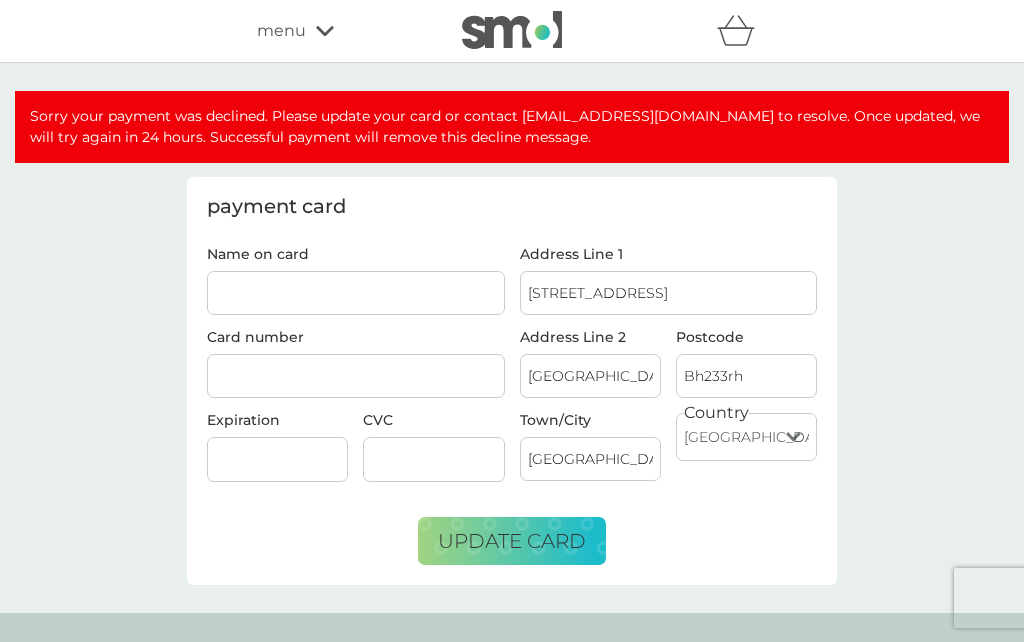click on "Name on card" at bounding box center [356, 293] 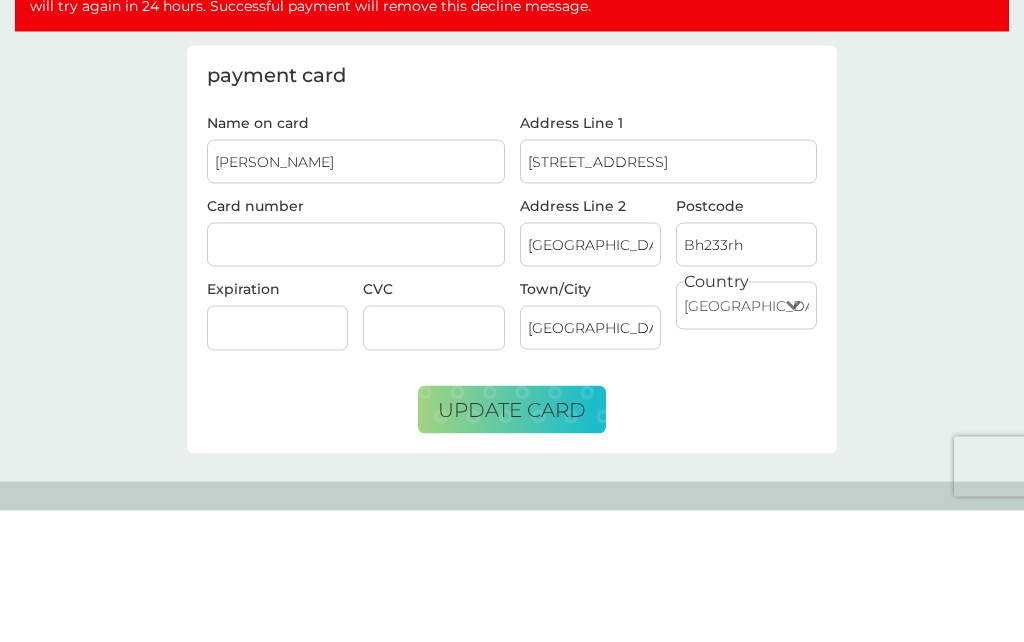 type on "Mrs Lindsay Beaumont" 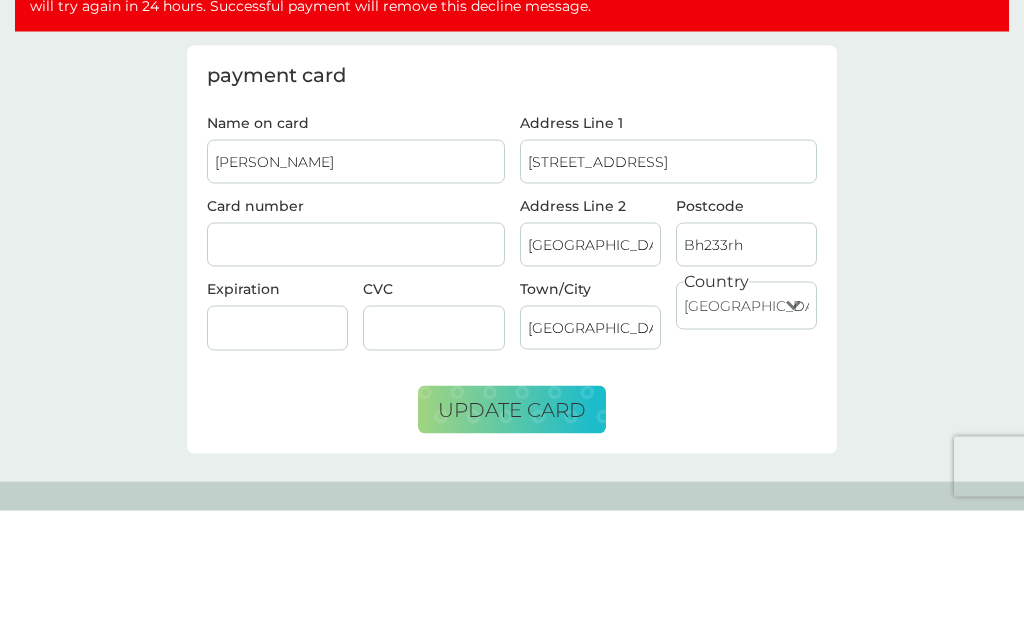 click on "Bh233rh" at bounding box center [746, 376] 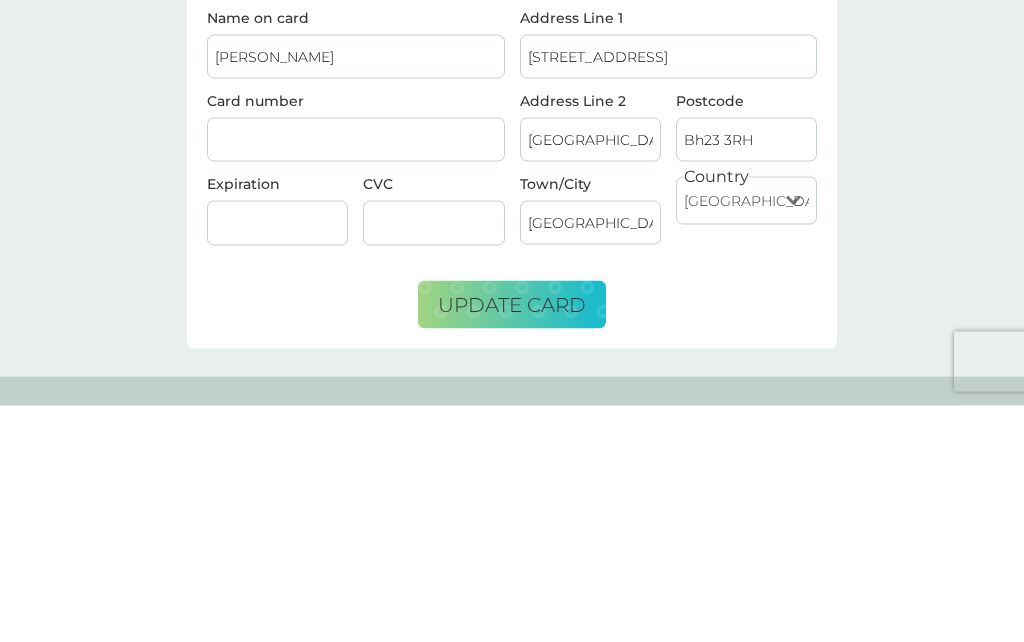 click at bounding box center [356, 376] 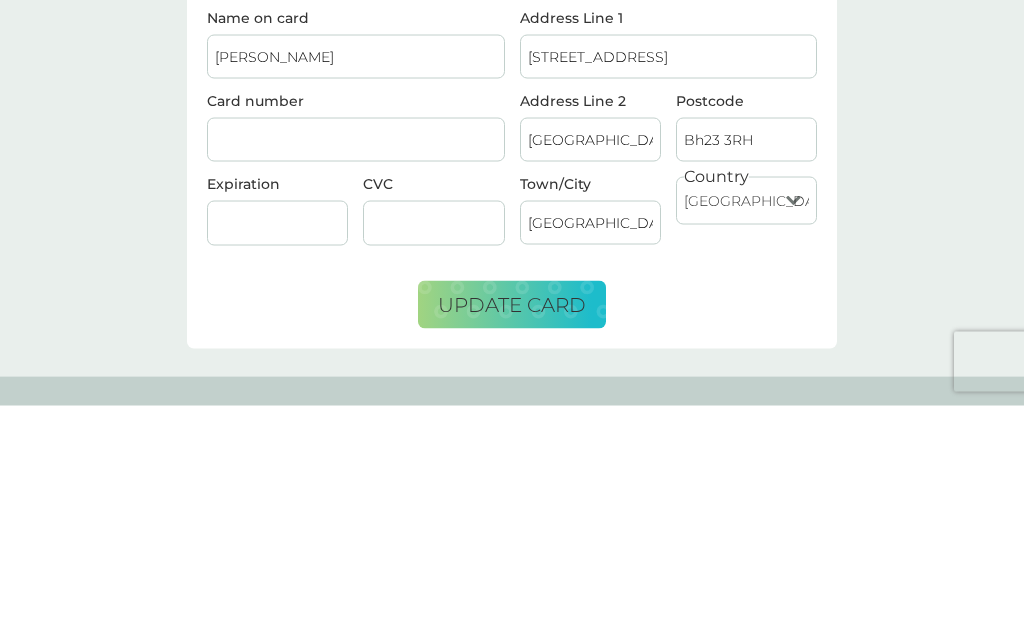 click on "update card" at bounding box center (512, 541) 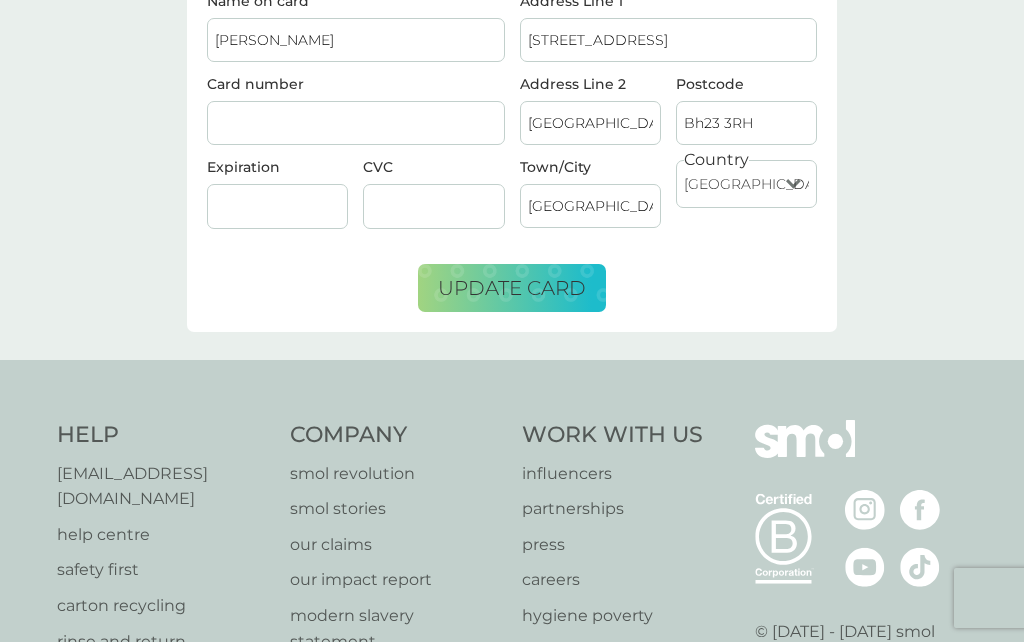scroll, scrollTop: 0, scrollLeft: 0, axis: both 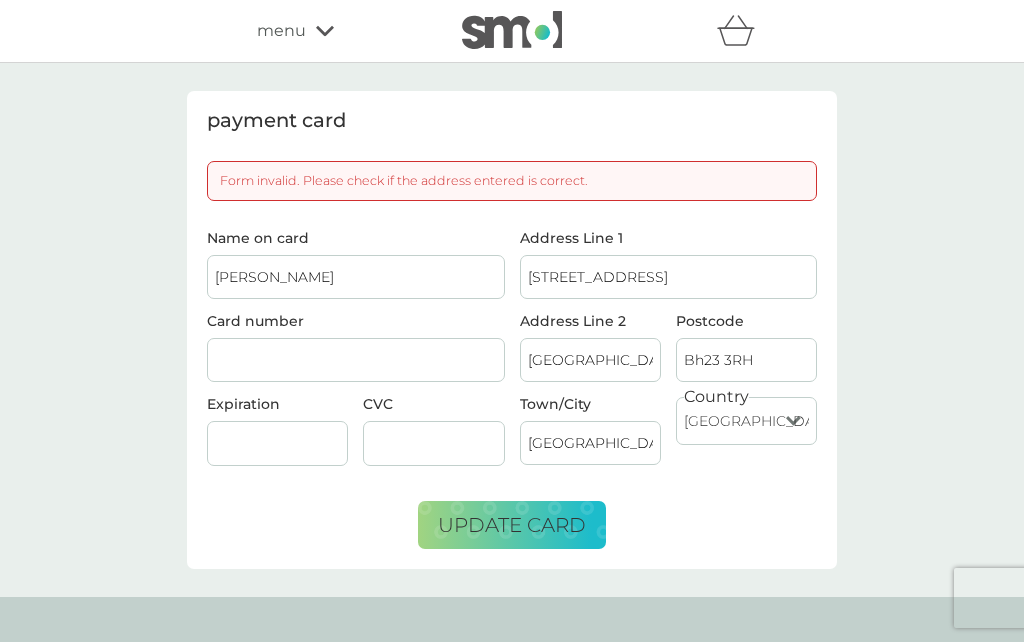 click on "Bh23 3RH" at bounding box center [746, 360] 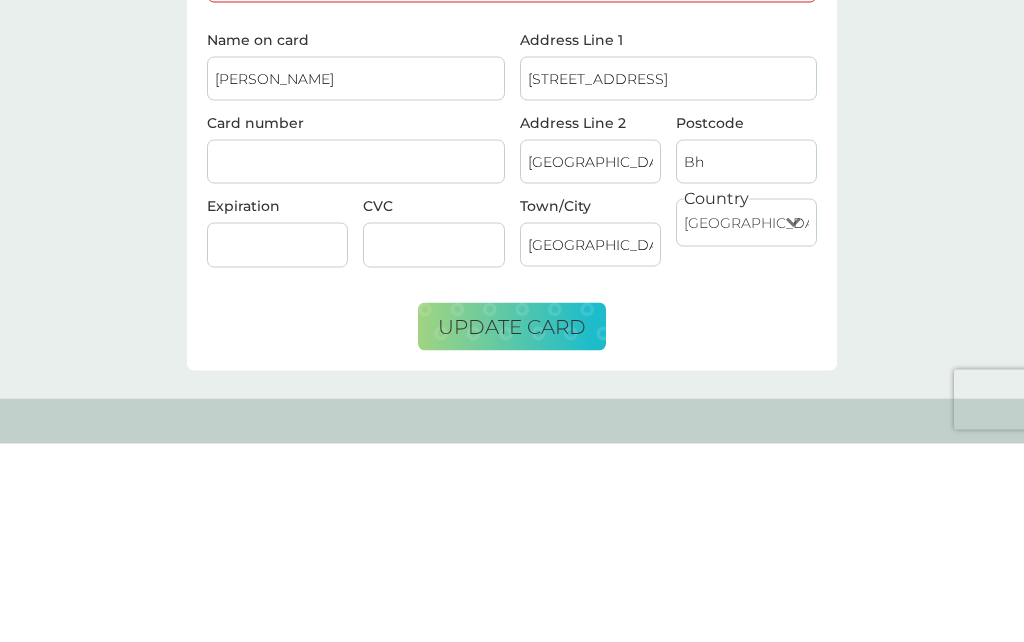 type on "B" 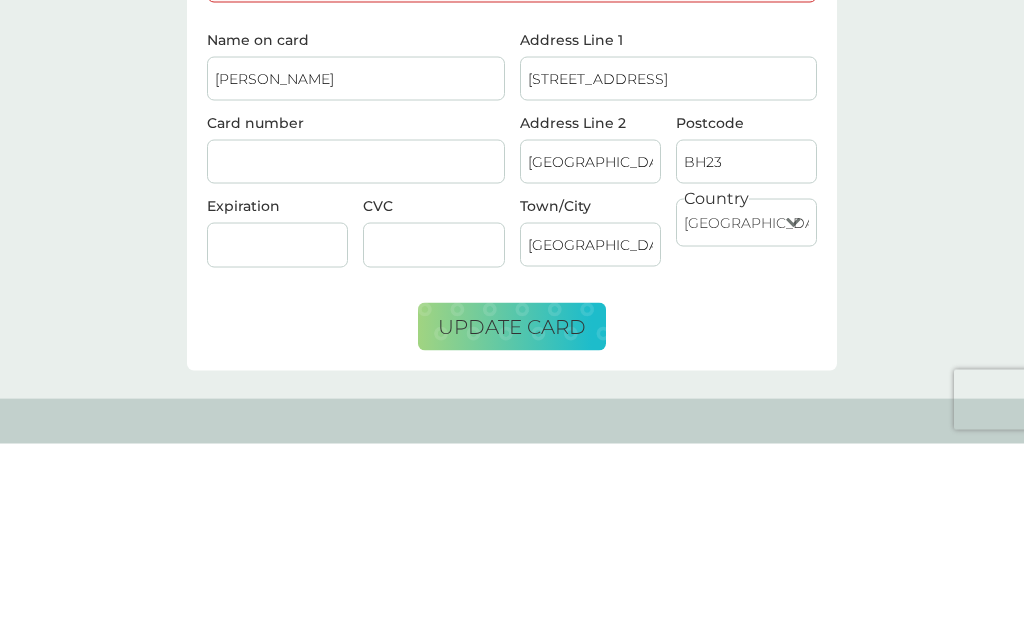 type on "BH23 3RH" 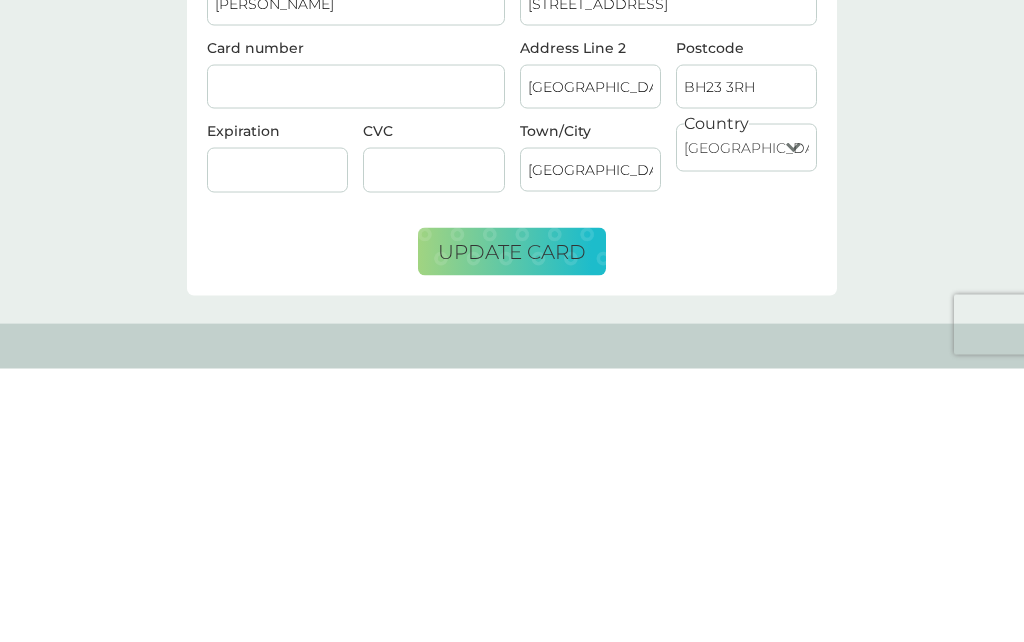 click on "update card" at bounding box center [512, 525] 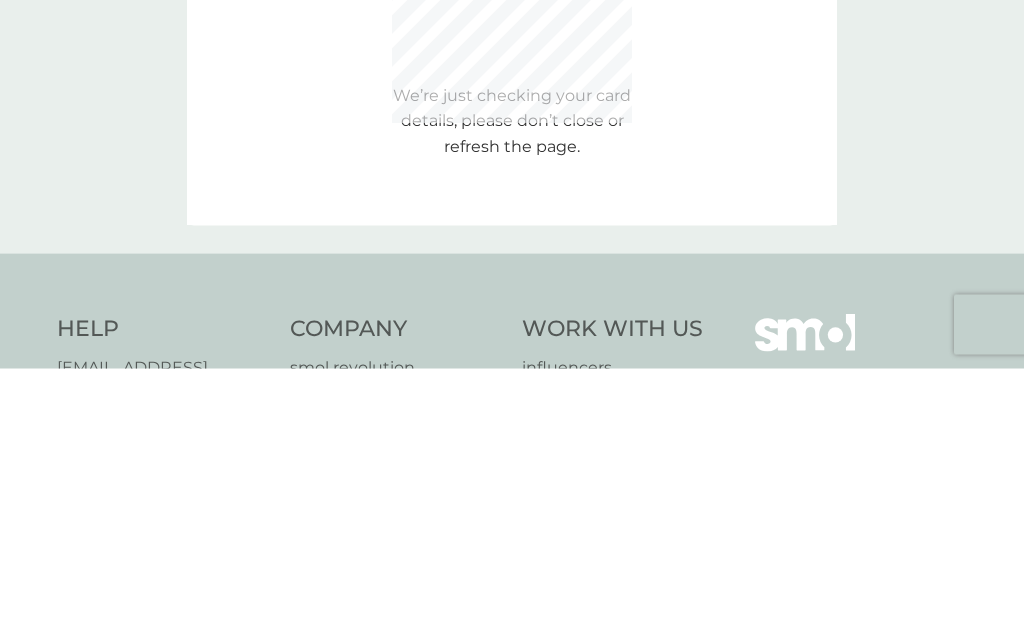 scroll, scrollTop: 247, scrollLeft: 0, axis: vertical 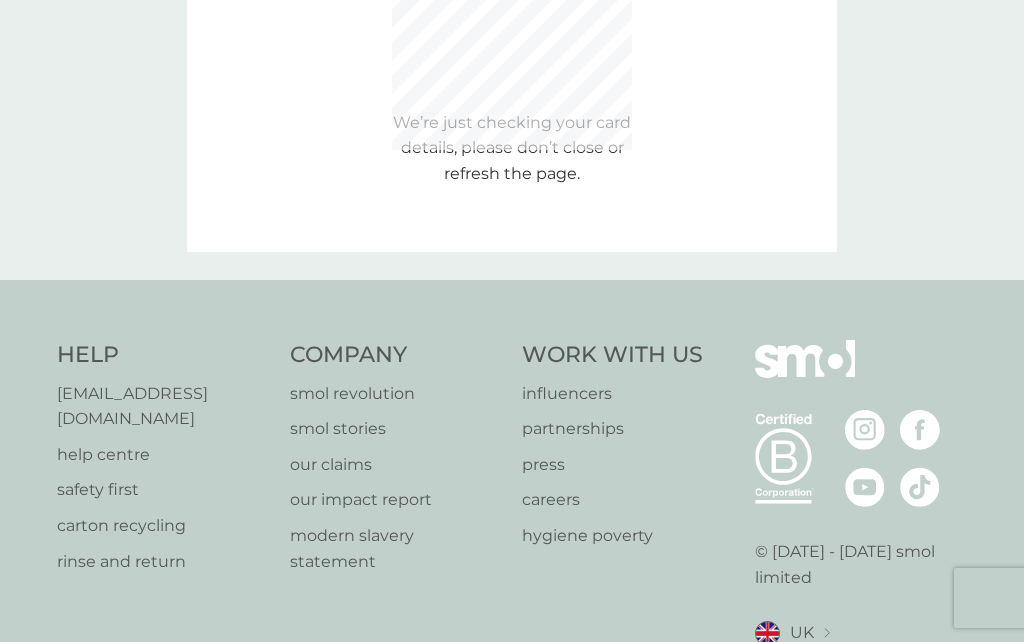 type 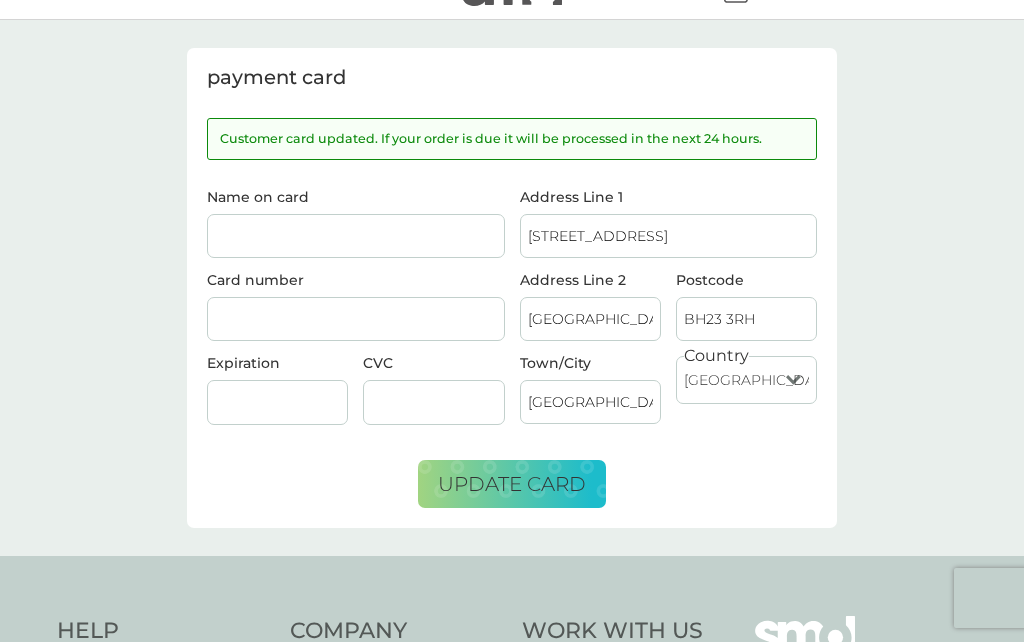 scroll, scrollTop: 0, scrollLeft: 0, axis: both 